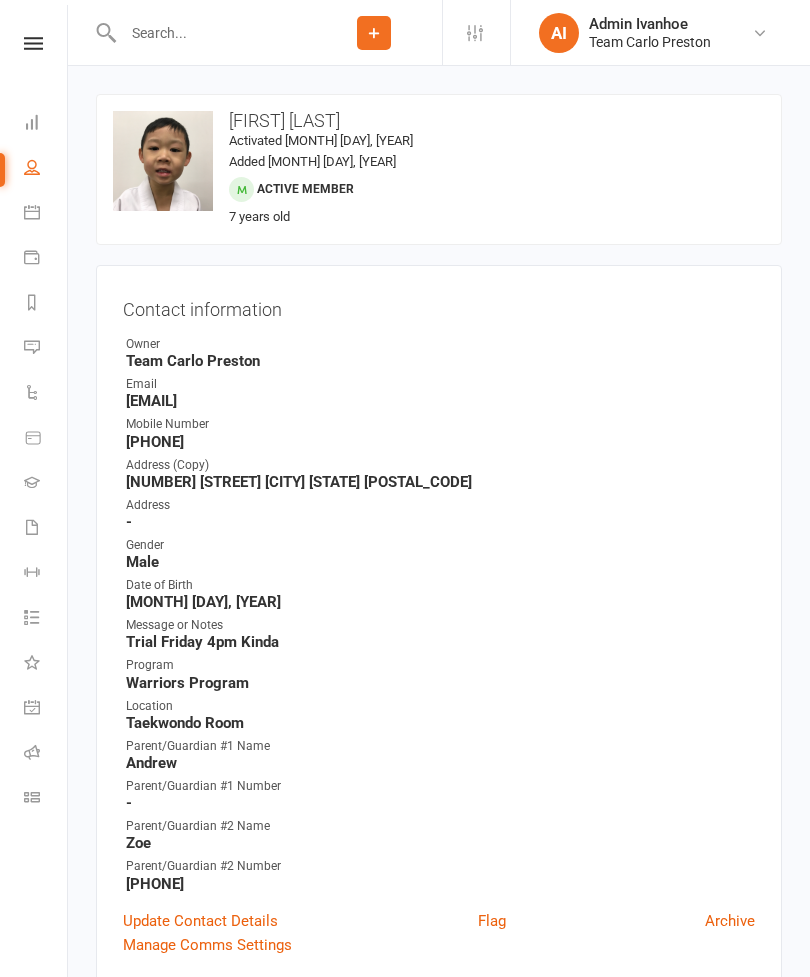 scroll, scrollTop: 0, scrollLeft: 0, axis: both 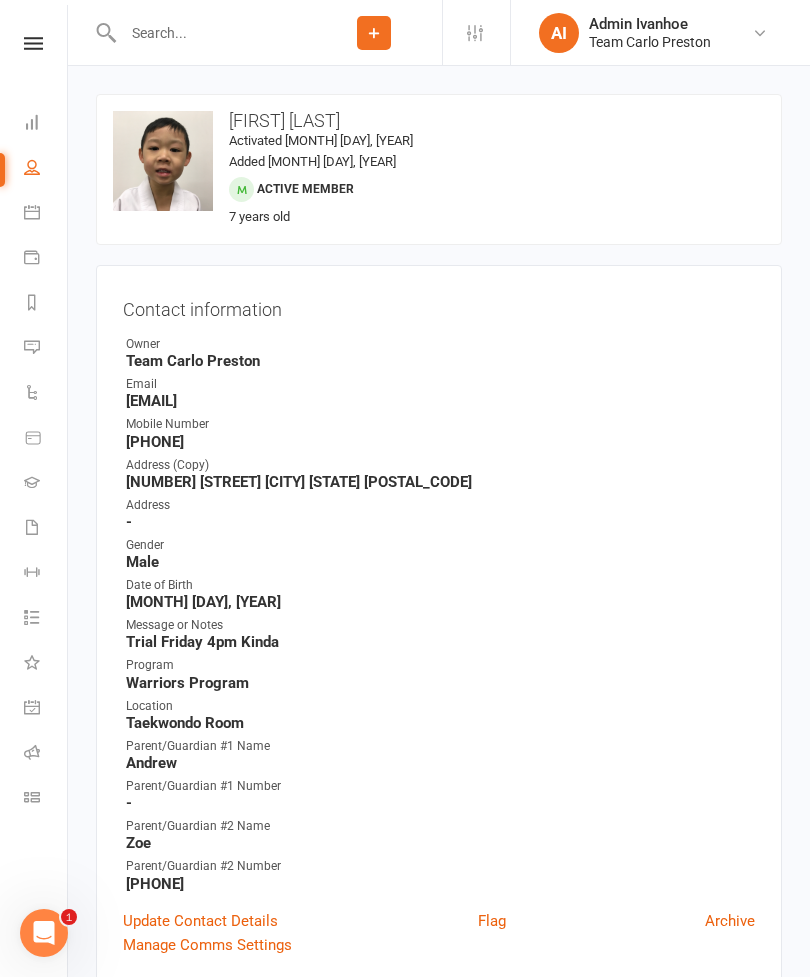 click at bounding box center [211, 33] 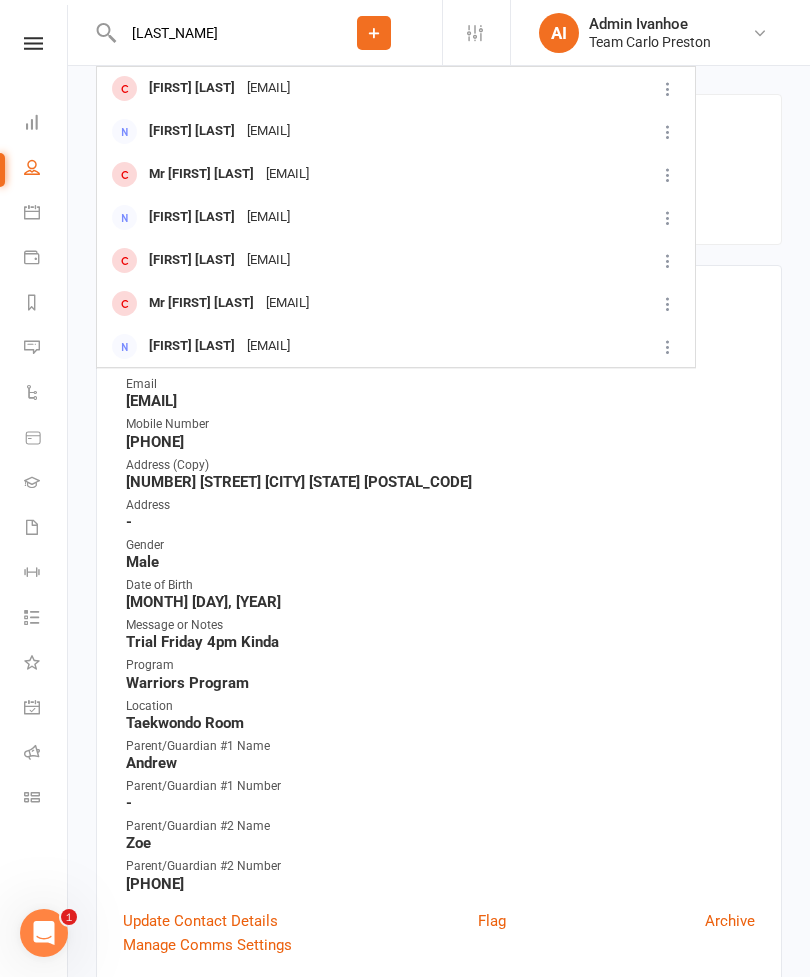 type on "Hendrick" 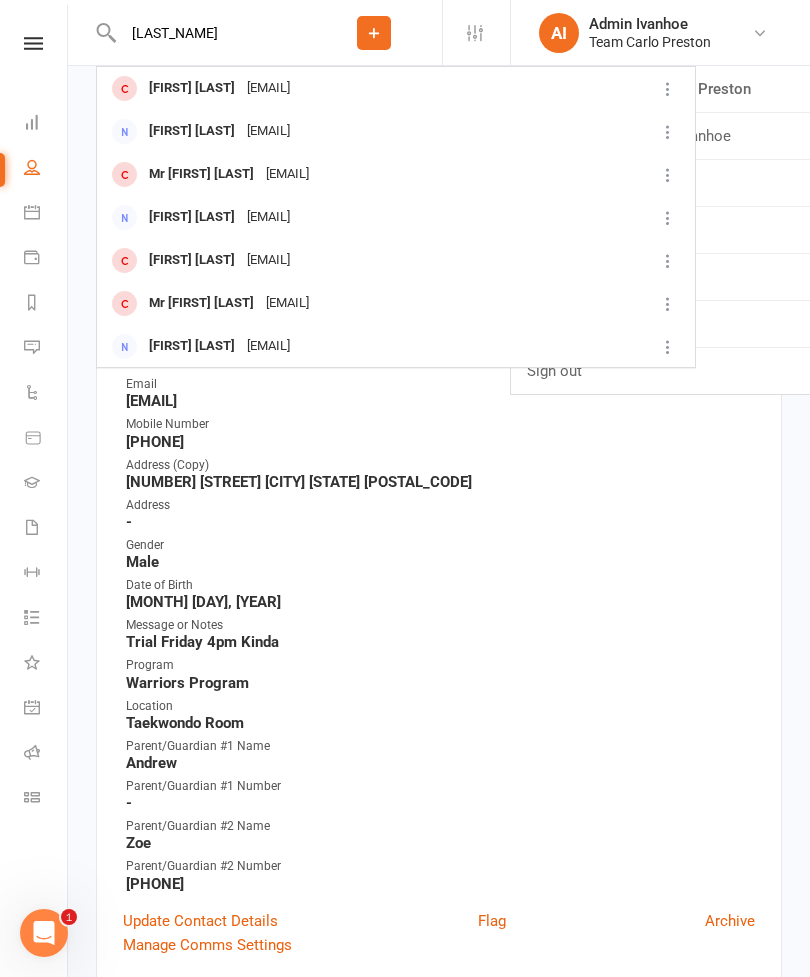 type 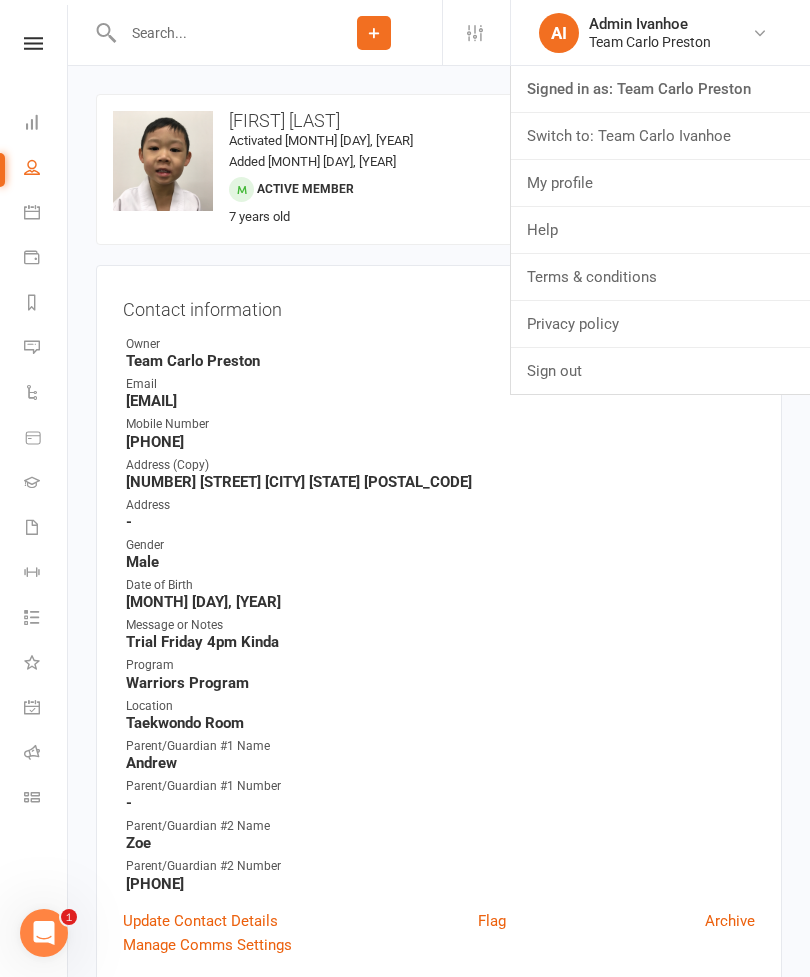 click on "Switch to: Team Carlo Ivanhoe" at bounding box center [660, 136] 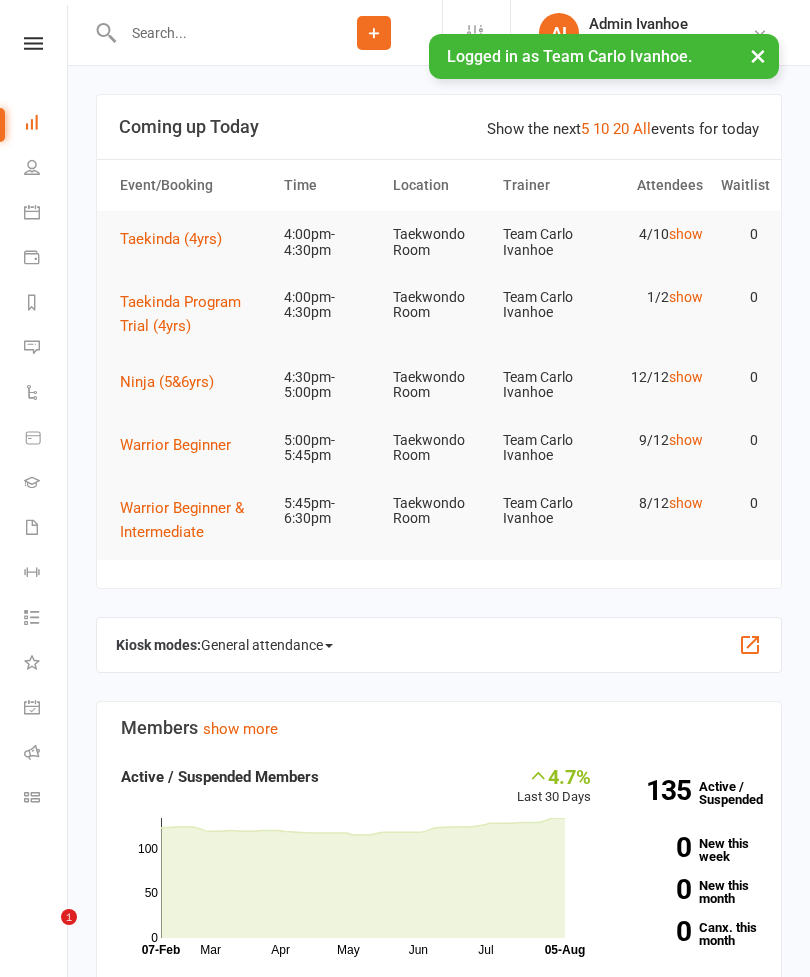scroll, scrollTop: 0, scrollLeft: 0, axis: both 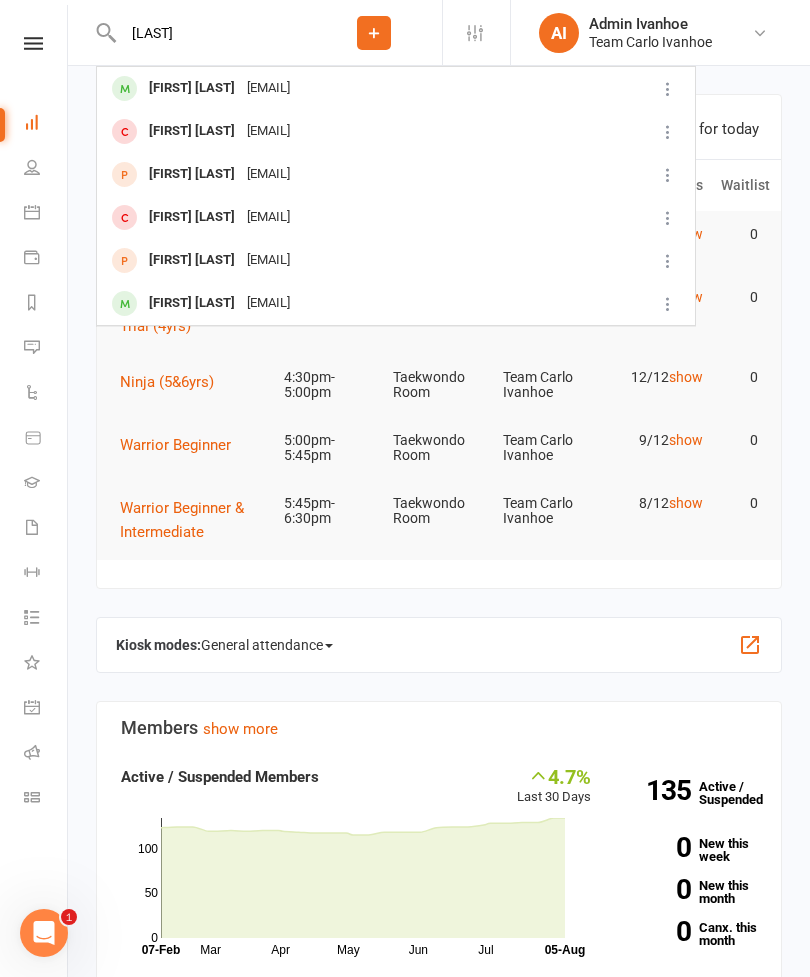 type on "[LAST]" 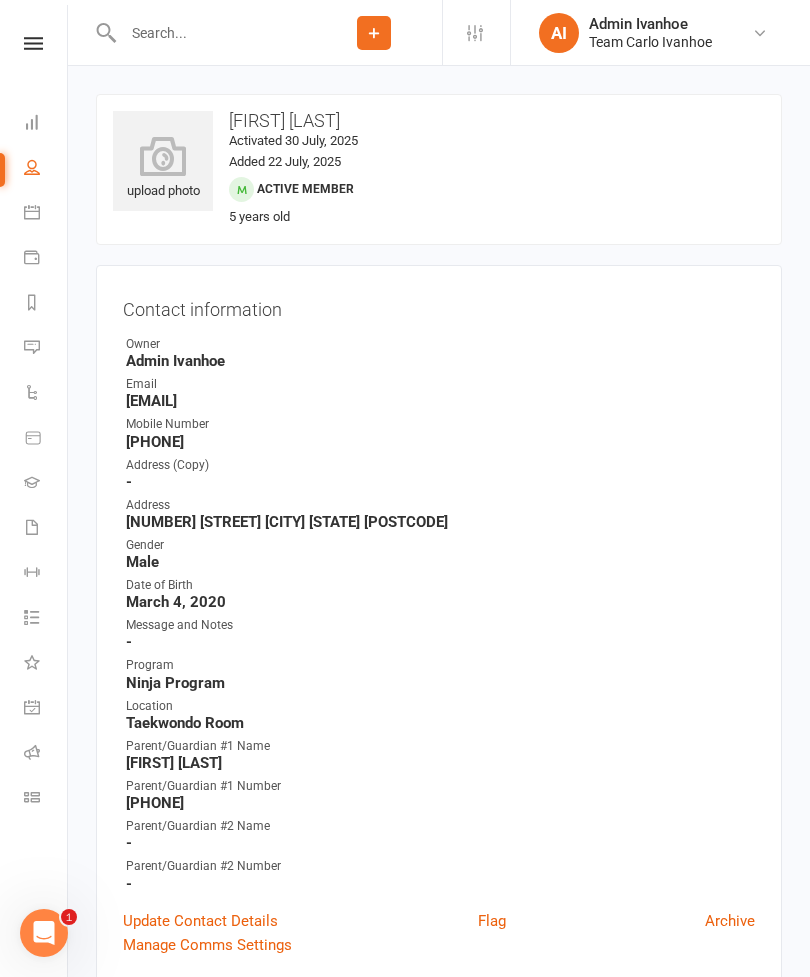 click at bounding box center [211, 33] 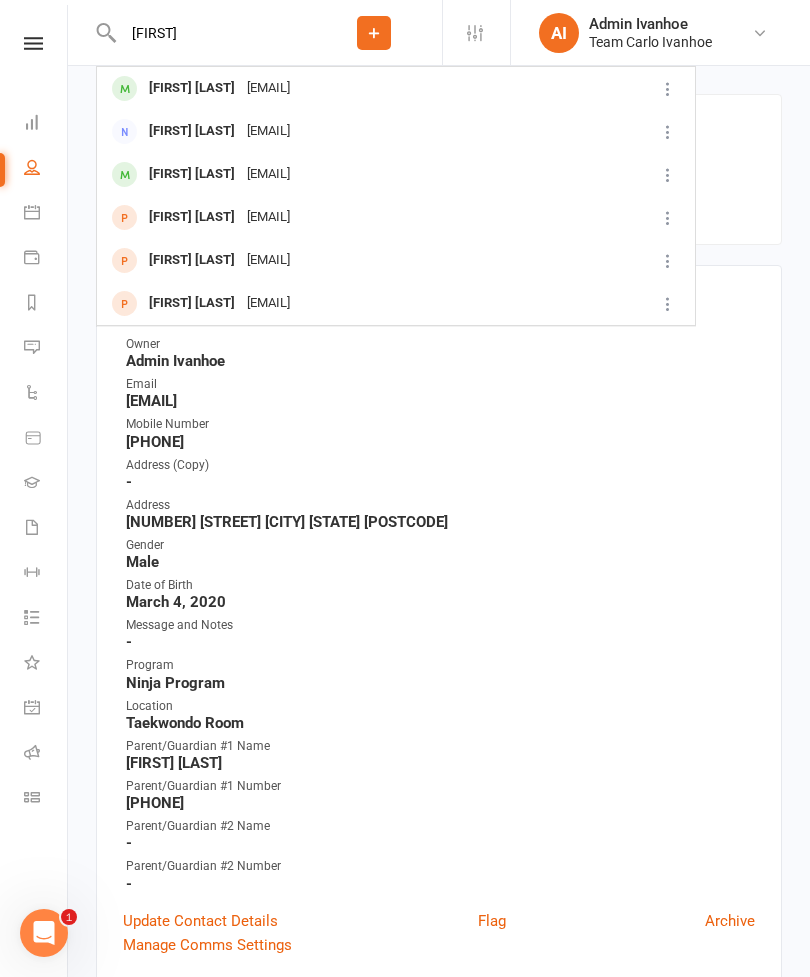 type on "Sohia" 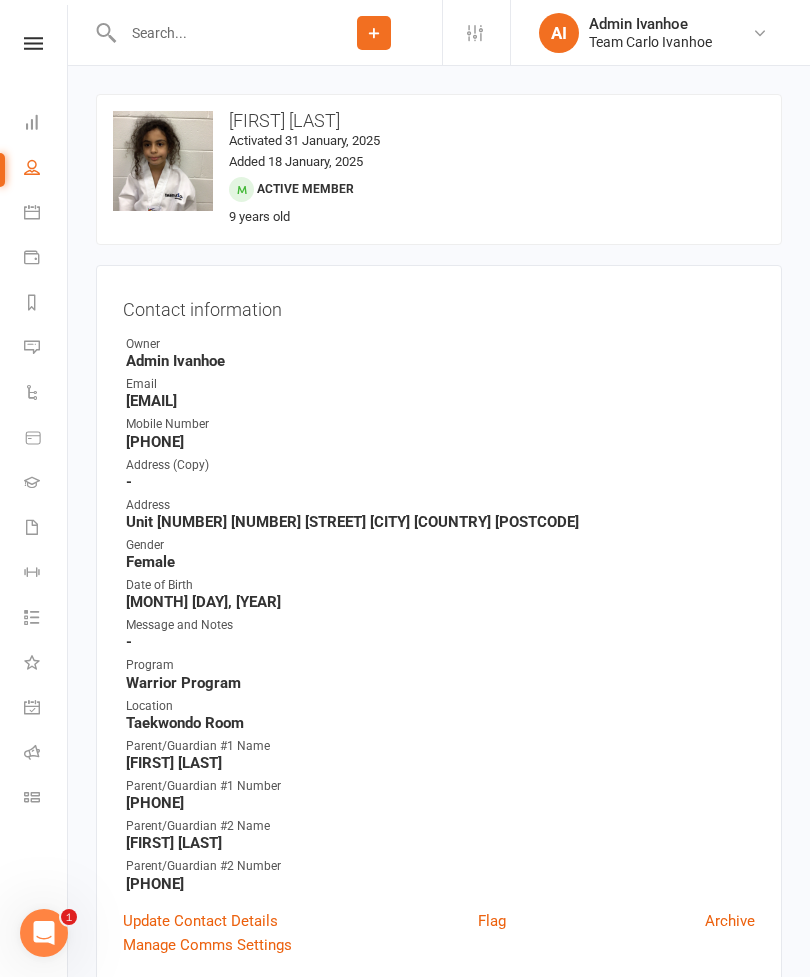 click at bounding box center [211, 33] 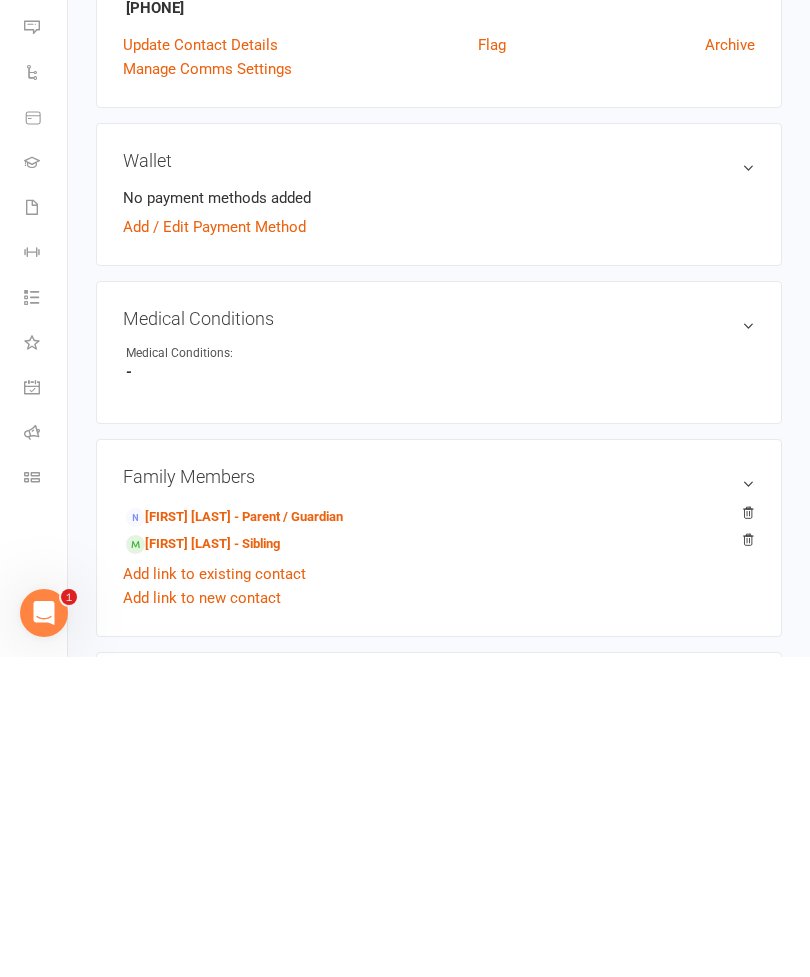 scroll, scrollTop: 561, scrollLeft: 0, axis: vertical 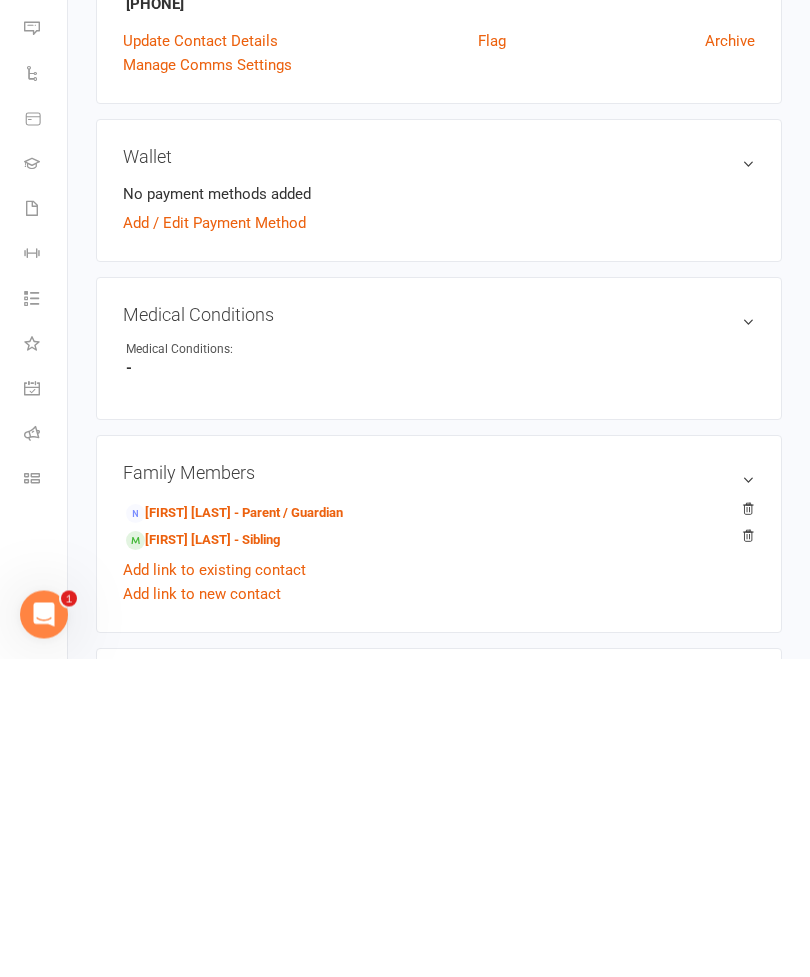 type on "A a" 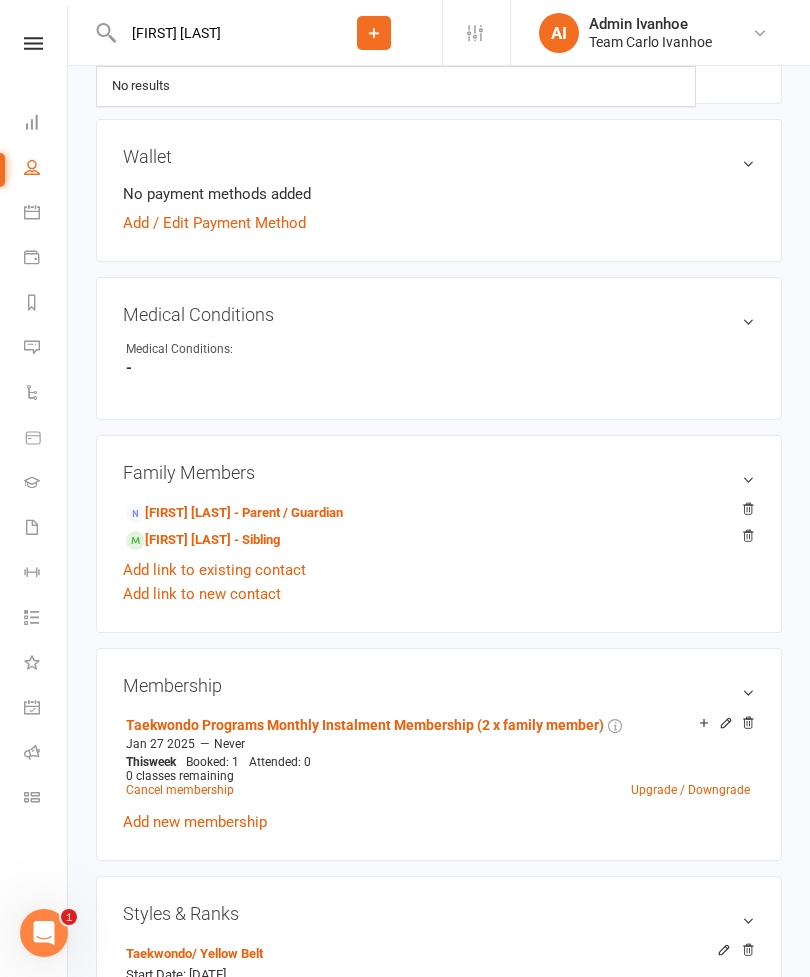 type 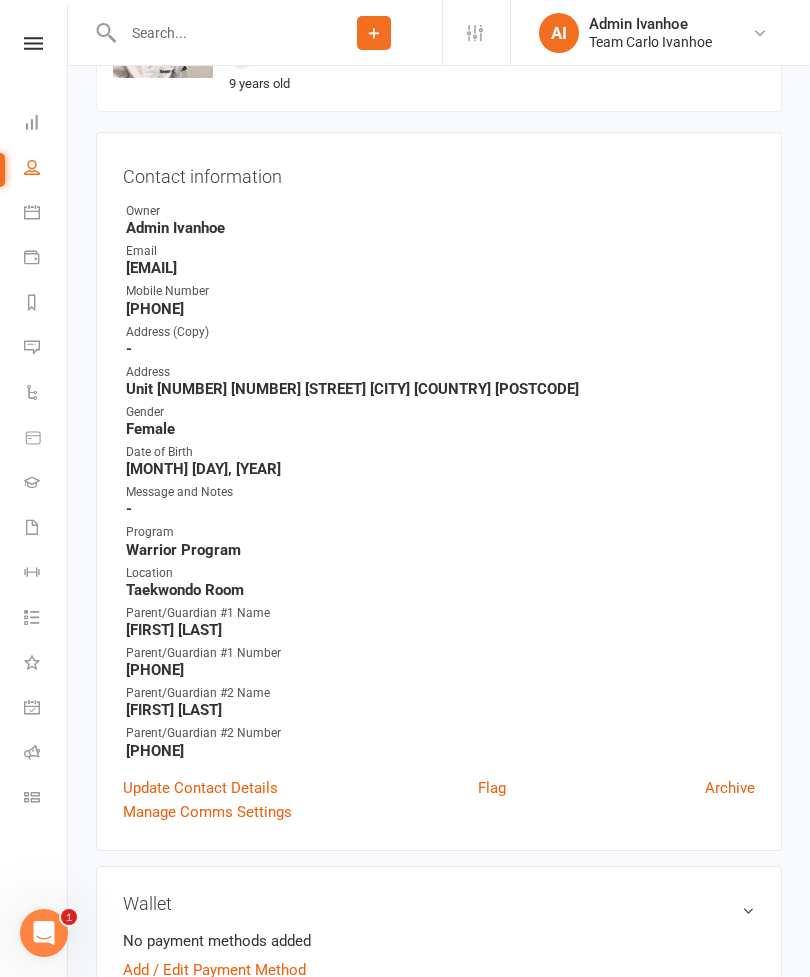scroll, scrollTop: 0, scrollLeft: 0, axis: both 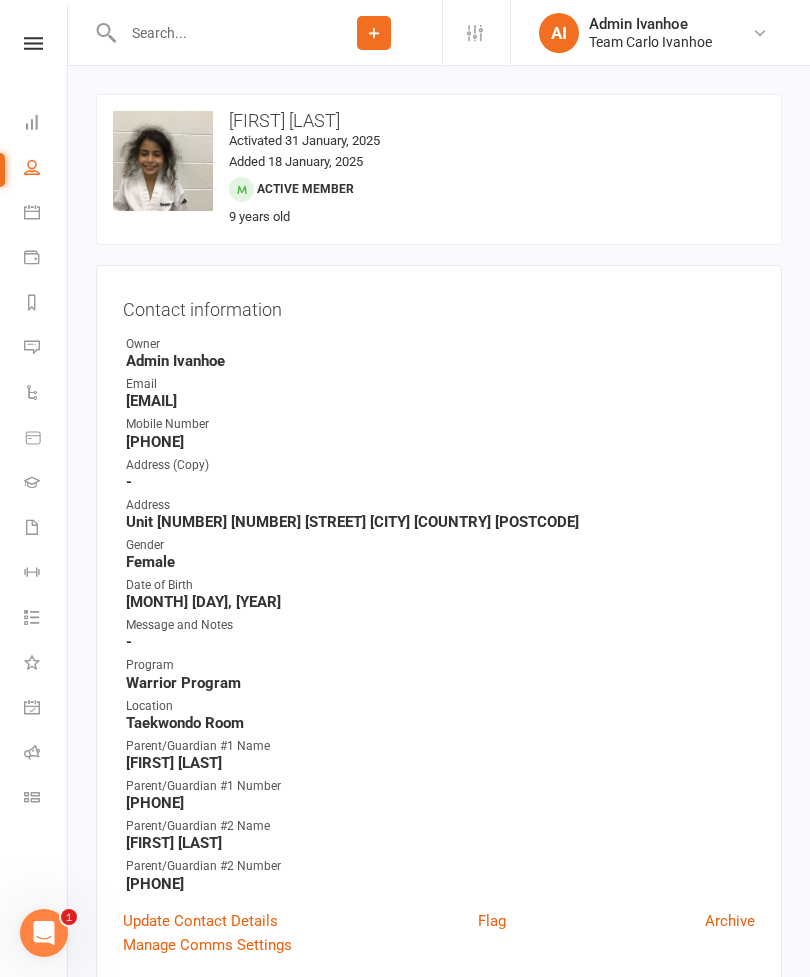 click at bounding box center (33, 43) 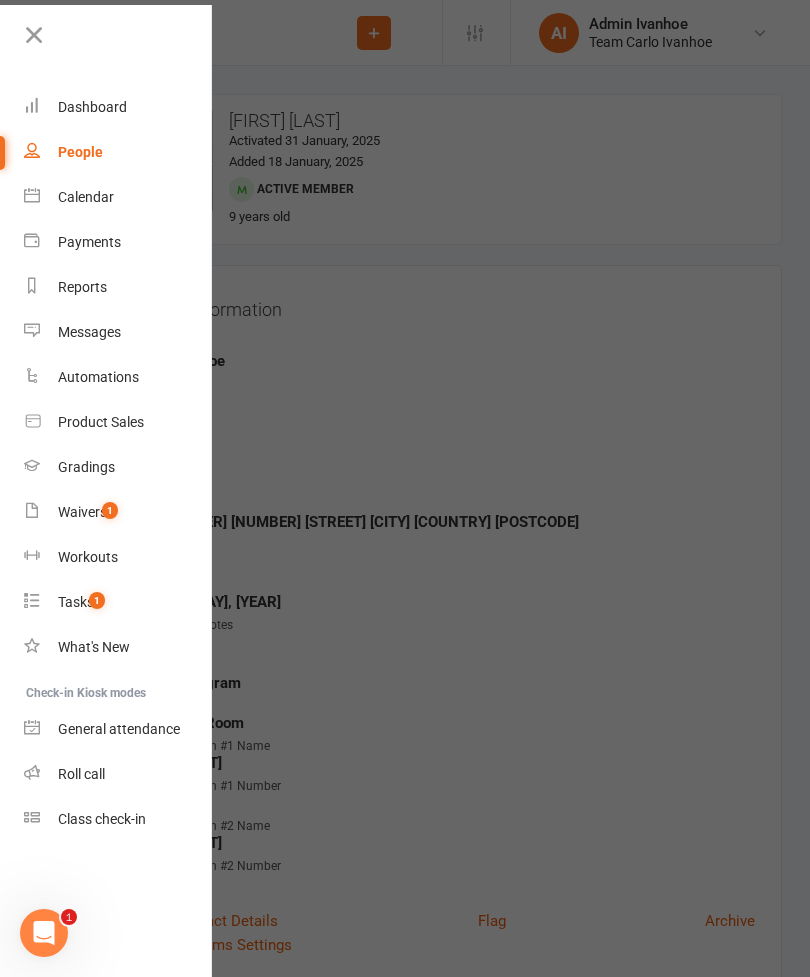 click on "Calendar" at bounding box center [118, 197] 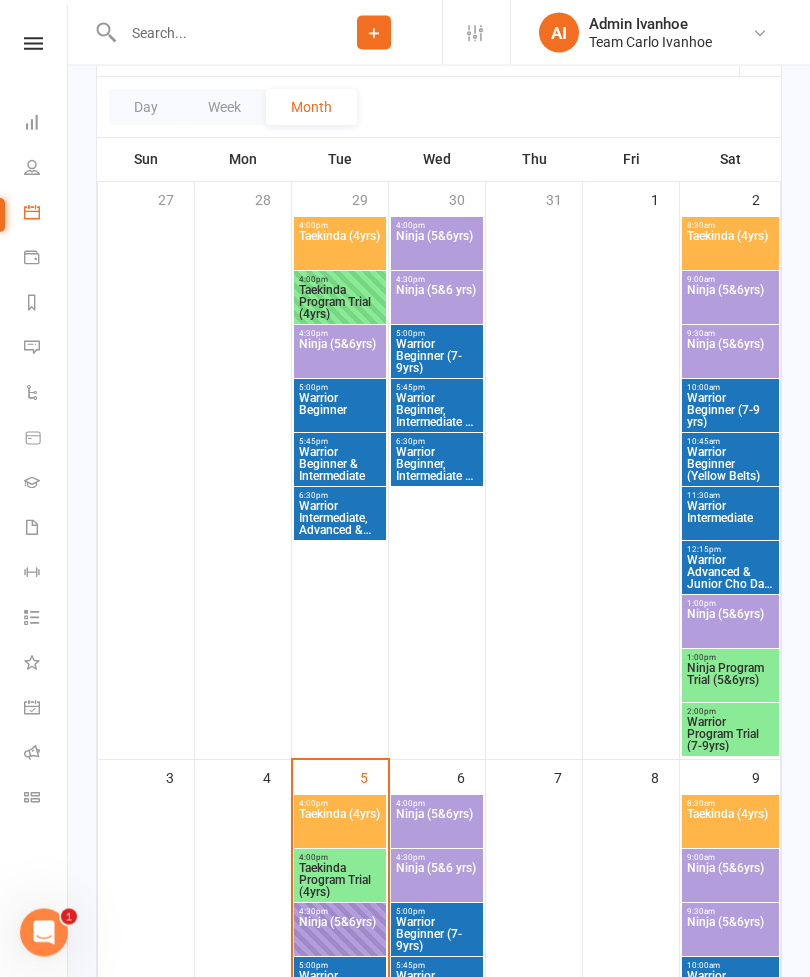 scroll, scrollTop: 255, scrollLeft: 0, axis: vertical 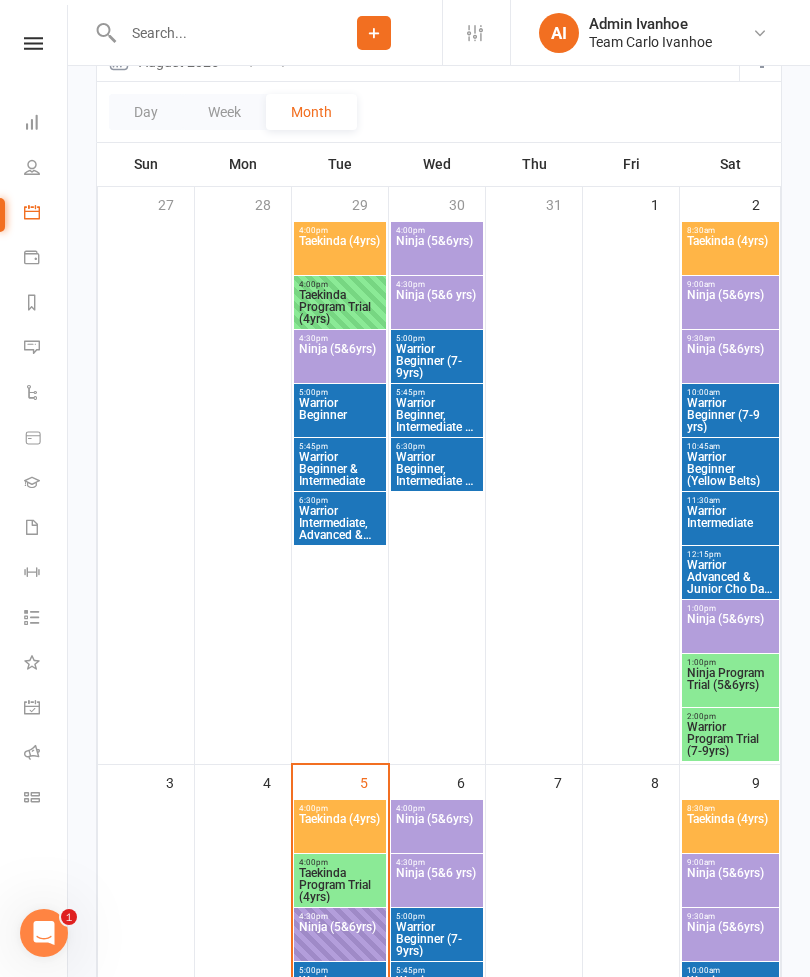 click on "Taekinda (4yrs)" at bounding box center [340, 831] 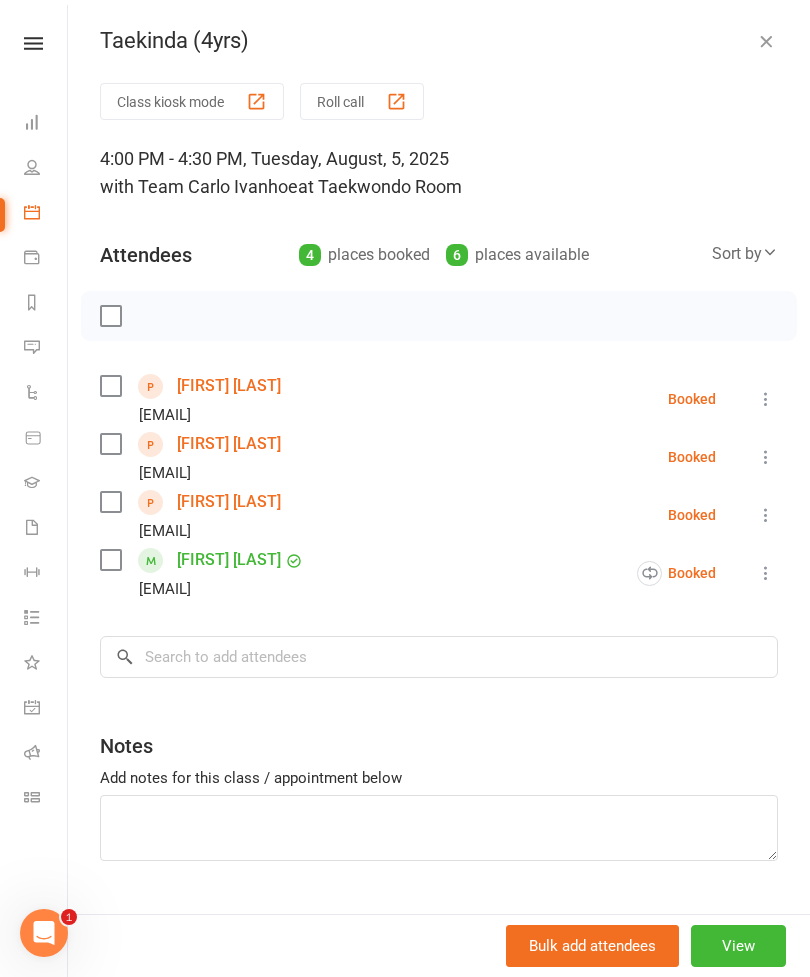 click at bounding box center (766, 41) 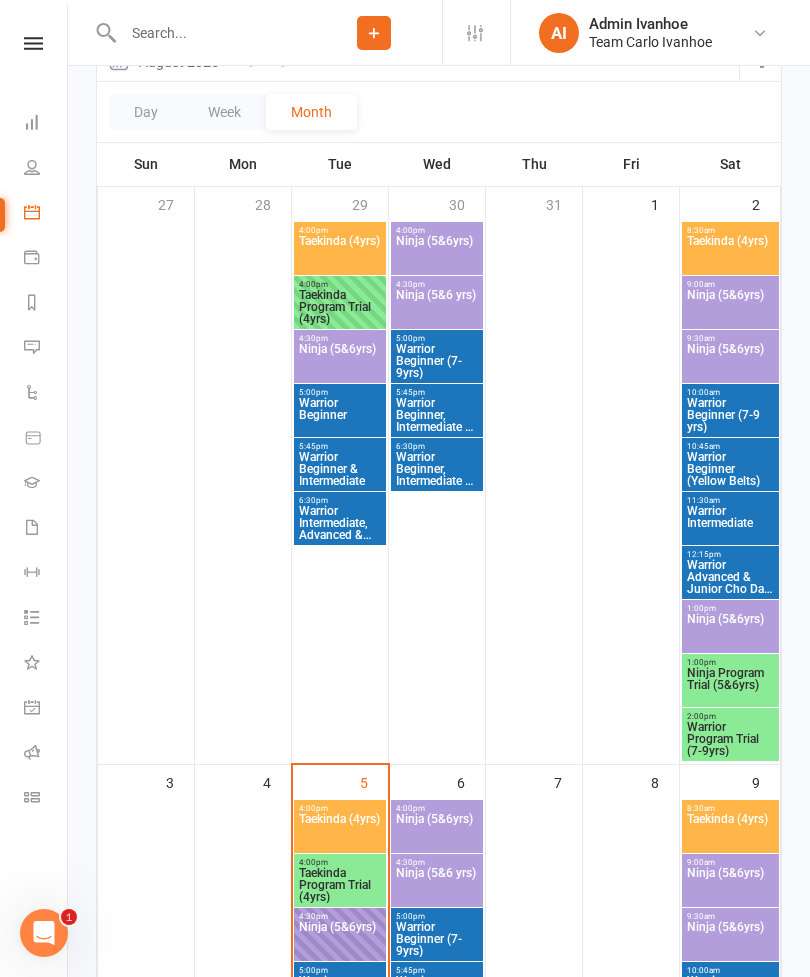 click on "Taekinda Program Trial (4yrs)" at bounding box center (340, 885) 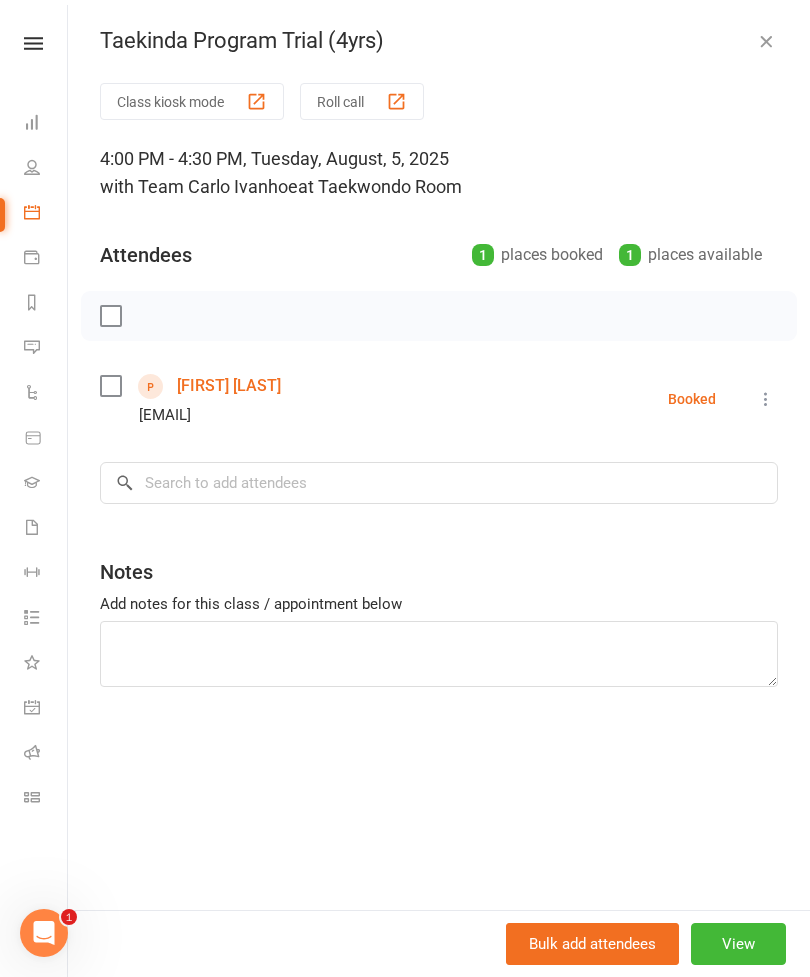 click at bounding box center (766, 399) 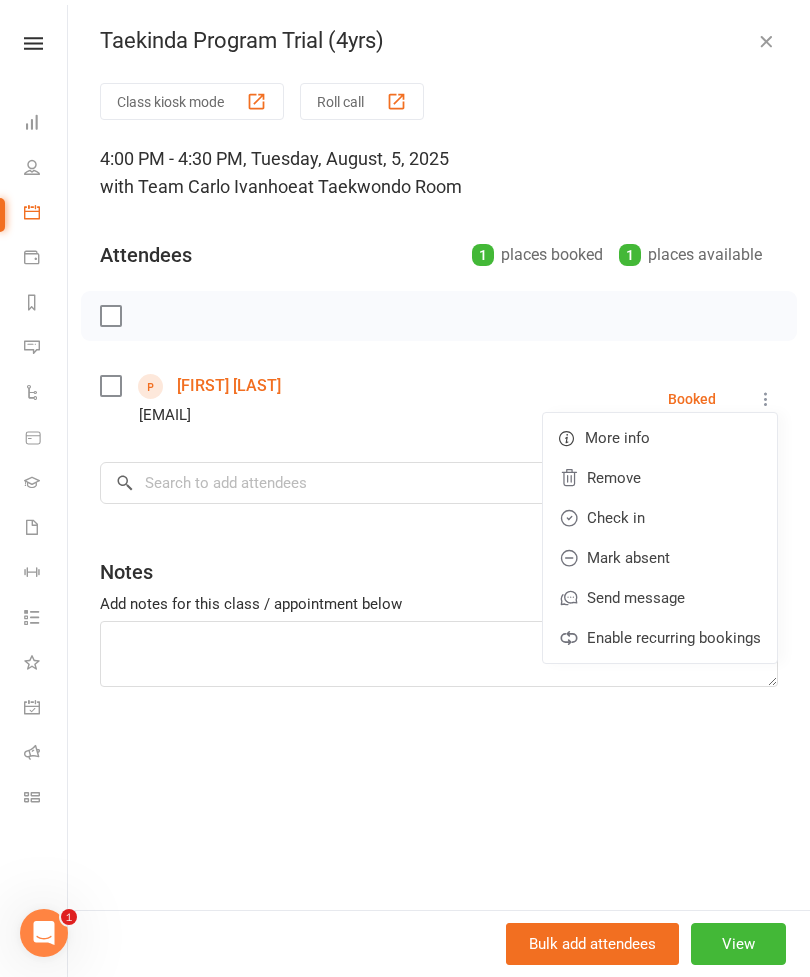 click on "Mark absent" at bounding box center [660, 558] 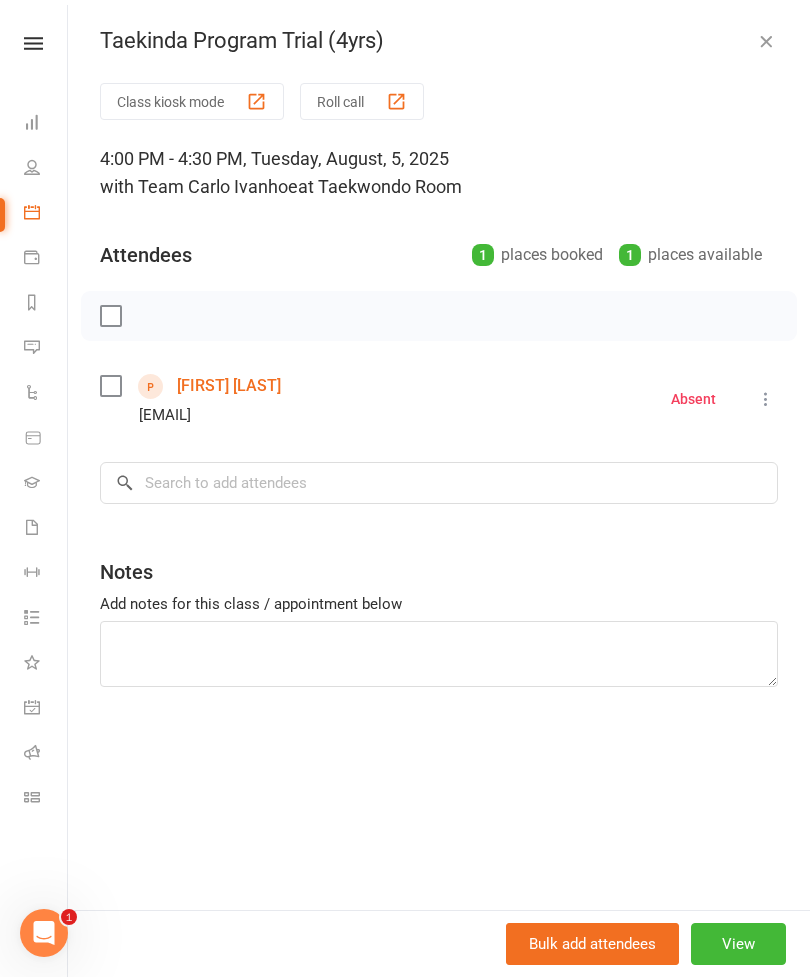 click at bounding box center (766, 399) 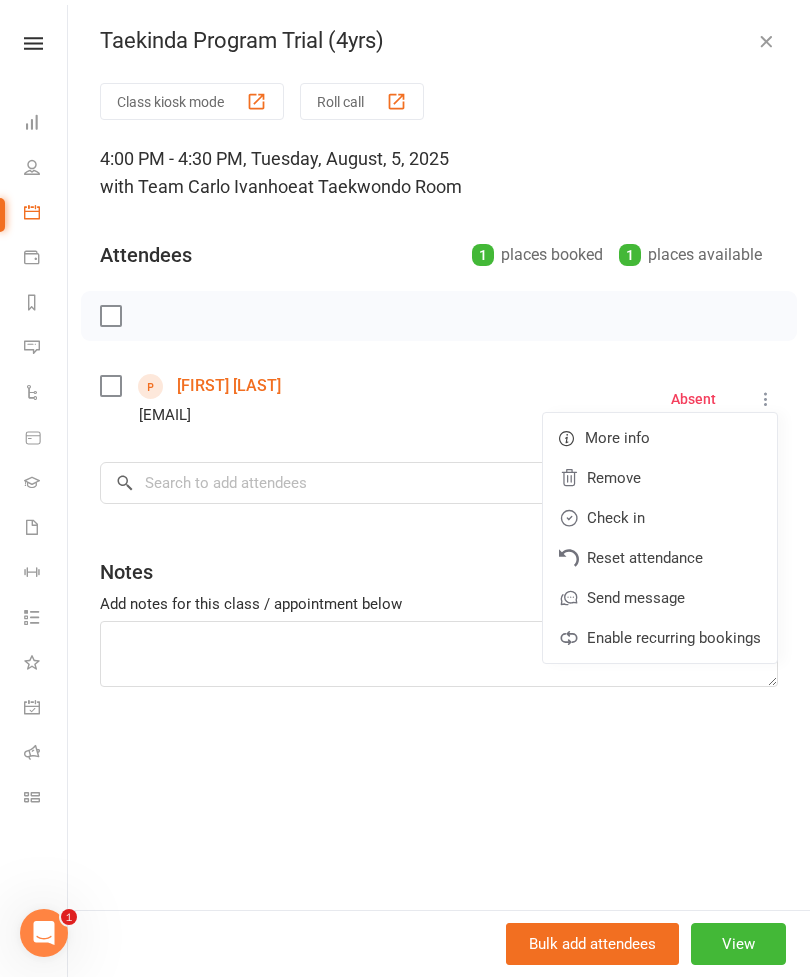 click on "Check in" at bounding box center [660, 518] 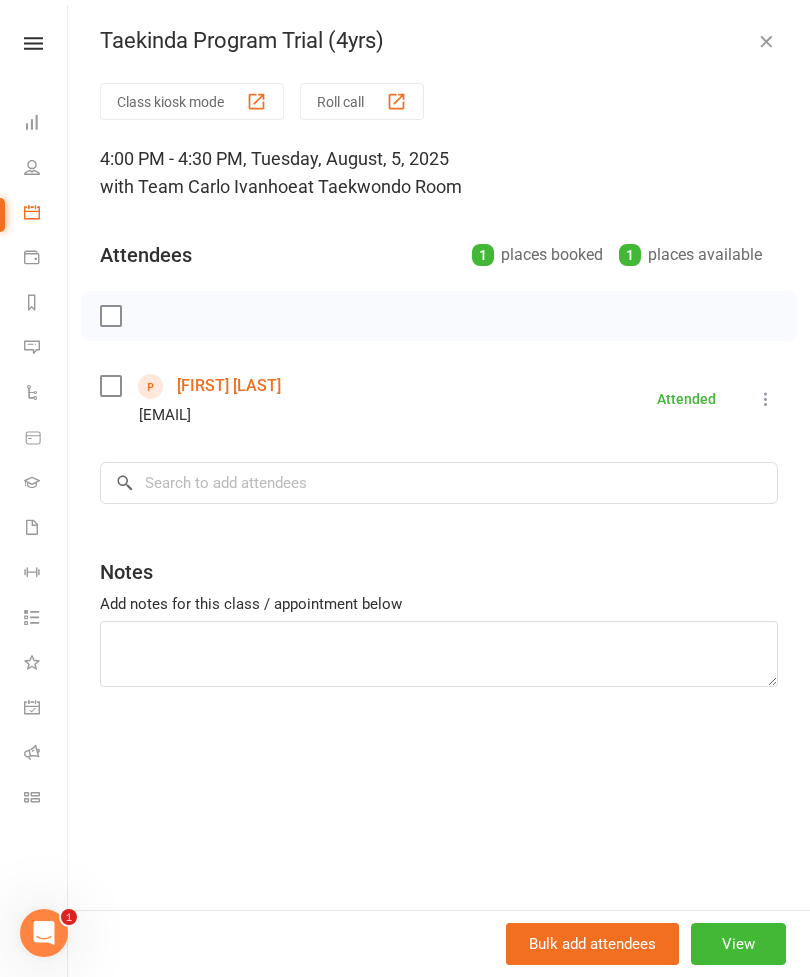 click at bounding box center [766, 41] 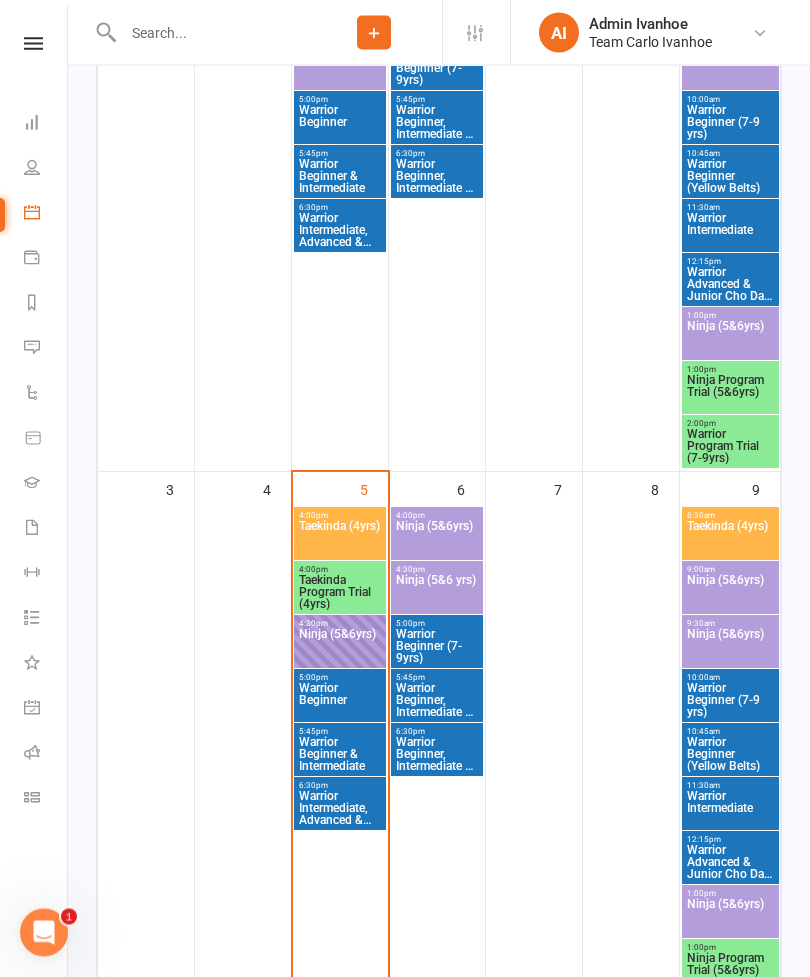 scroll, scrollTop: 550, scrollLeft: 0, axis: vertical 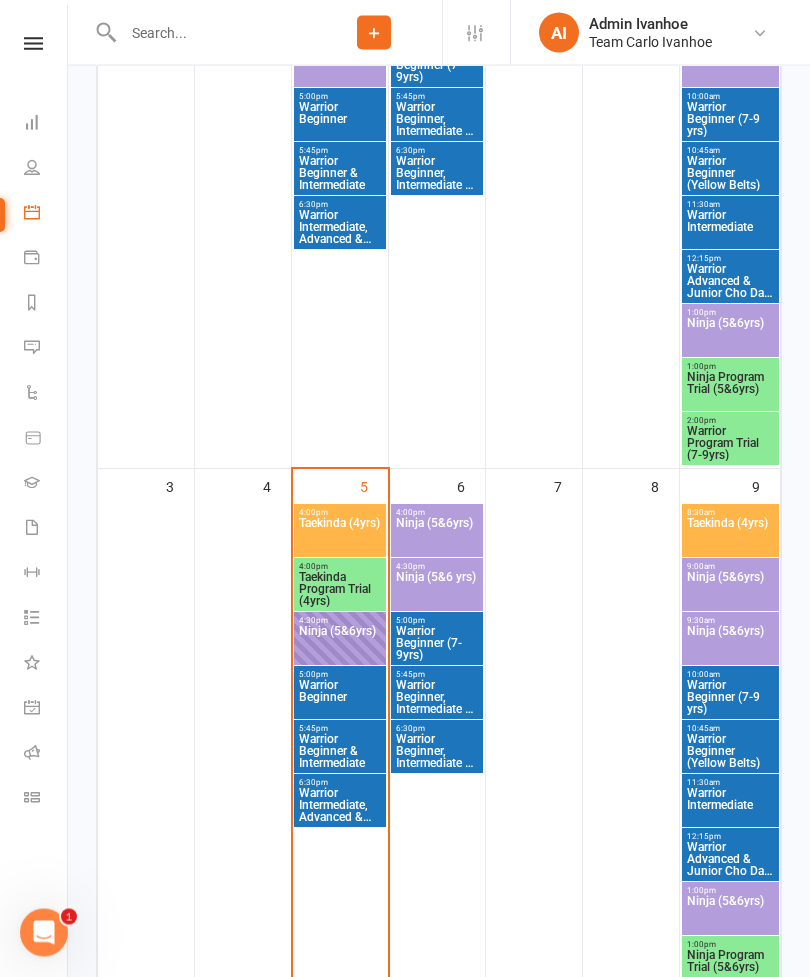 click on "Taekinda (4yrs)" at bounding box center [340, 536] 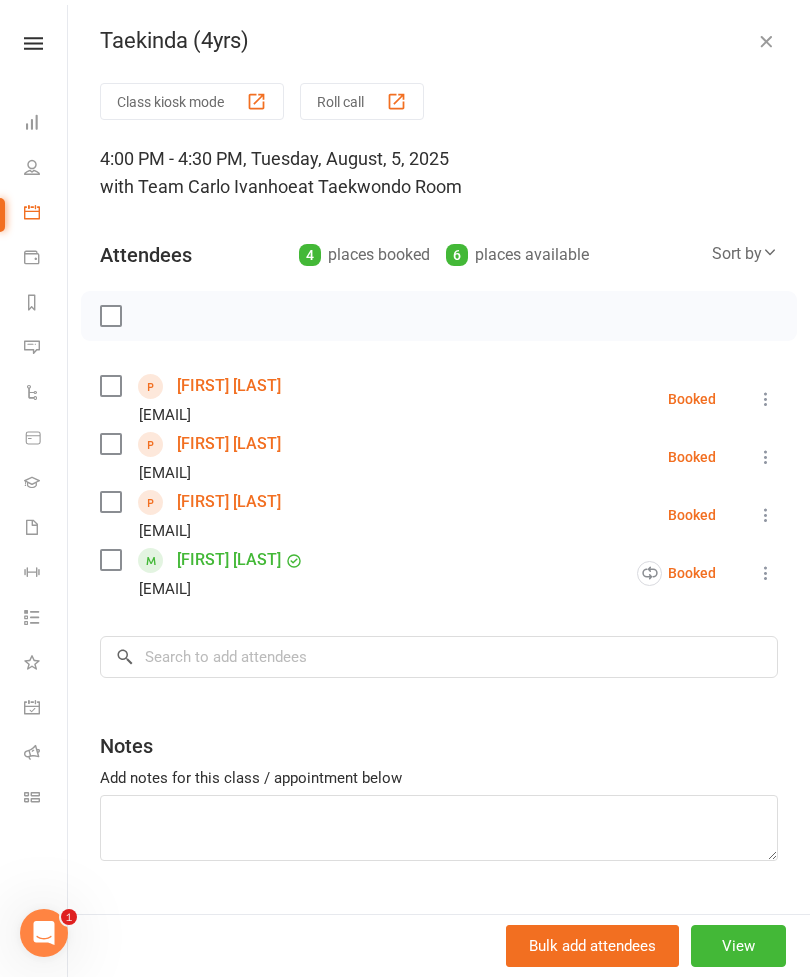 click on "Roll call" at bounding box center [362, 101] 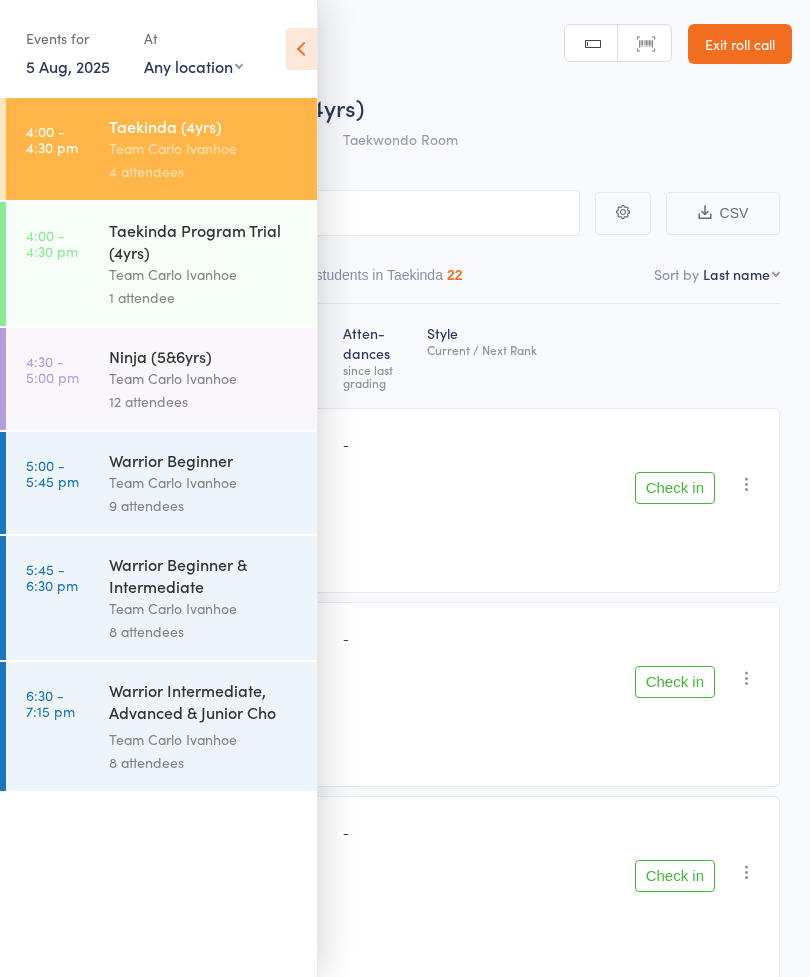 scroll, scrollTop: 0, scrollLeft: 0, axis: both 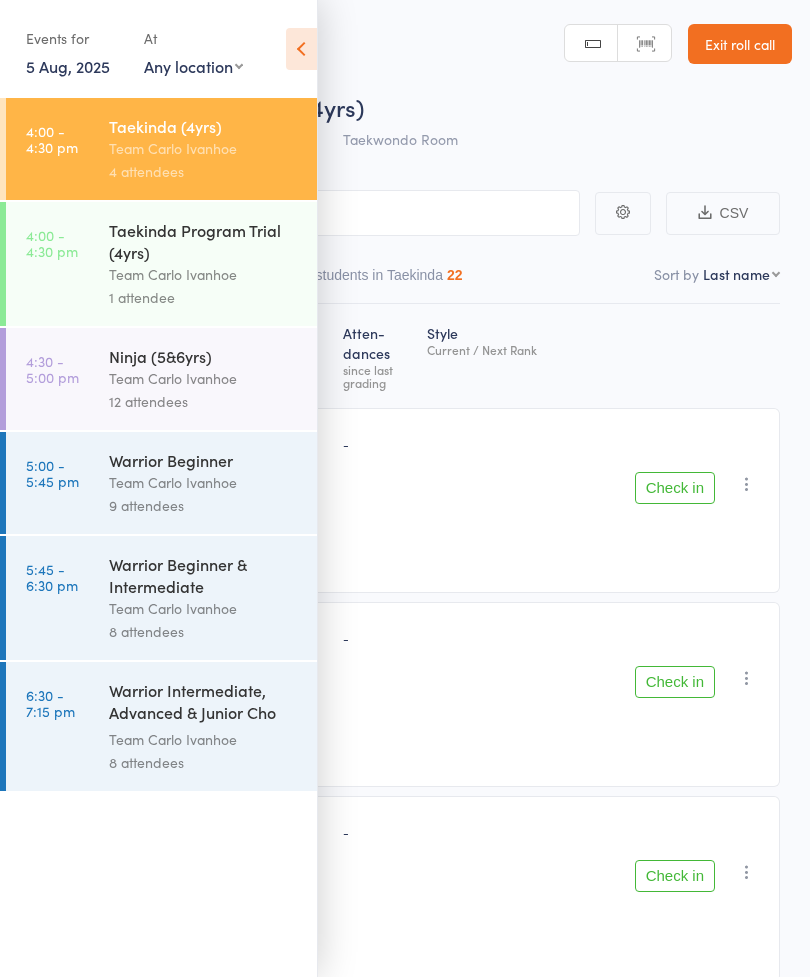 click at bounding box center (301, 49) 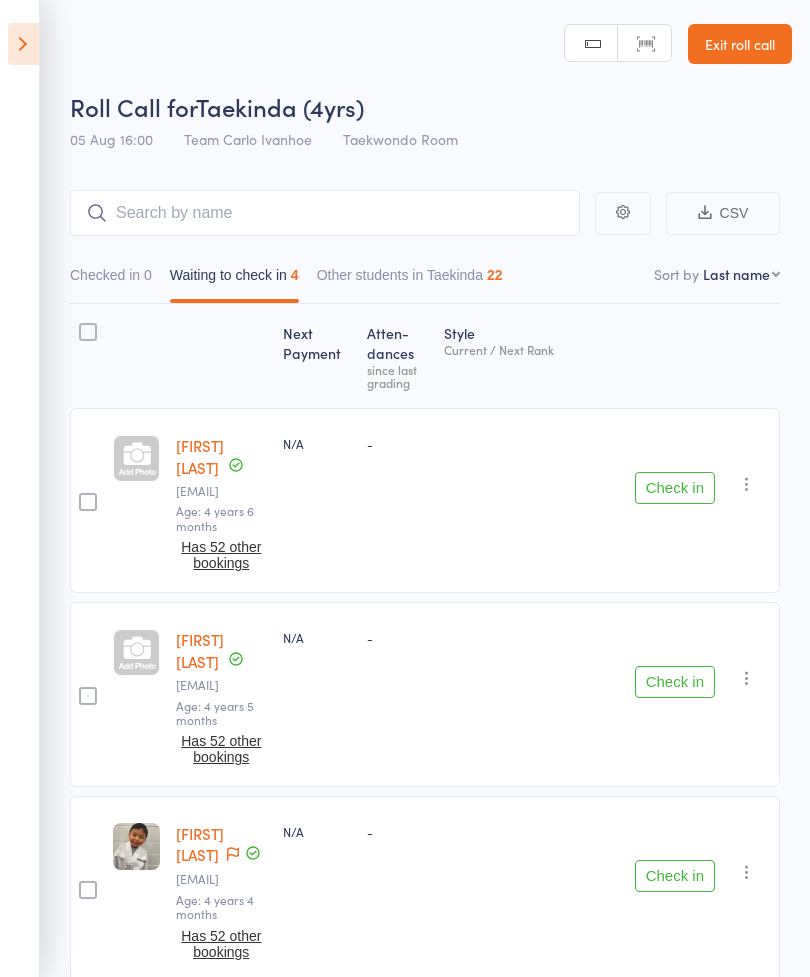 click on "Check in" at bounding box center [675, 488] 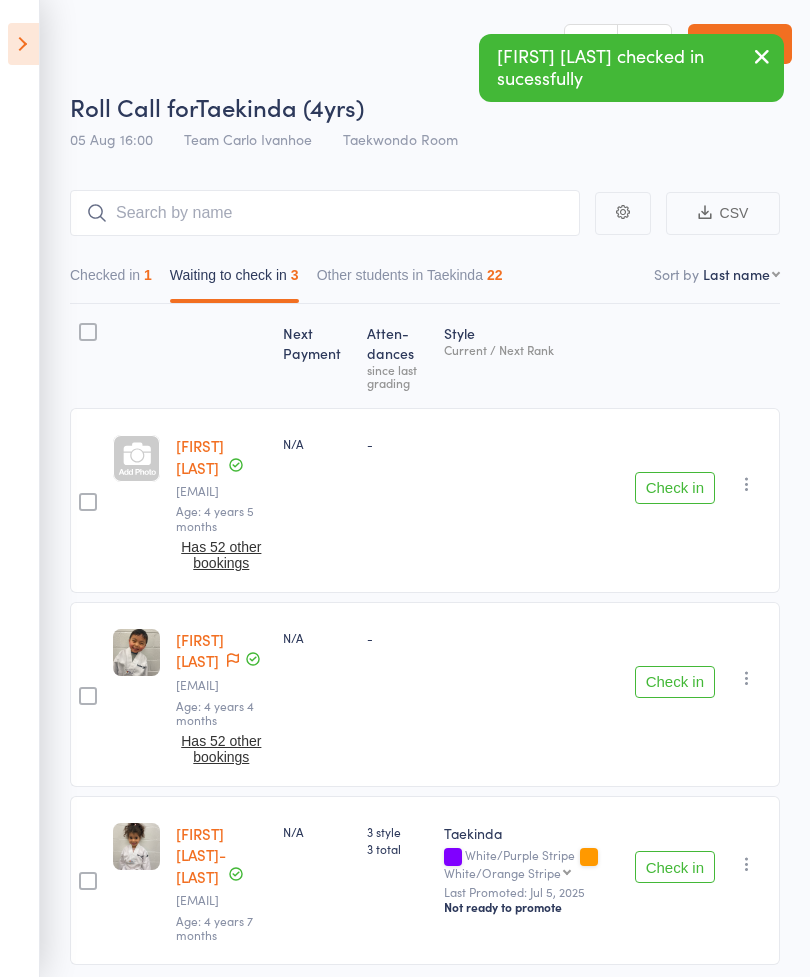 click on "Check in" at bounding box center (675, 488) 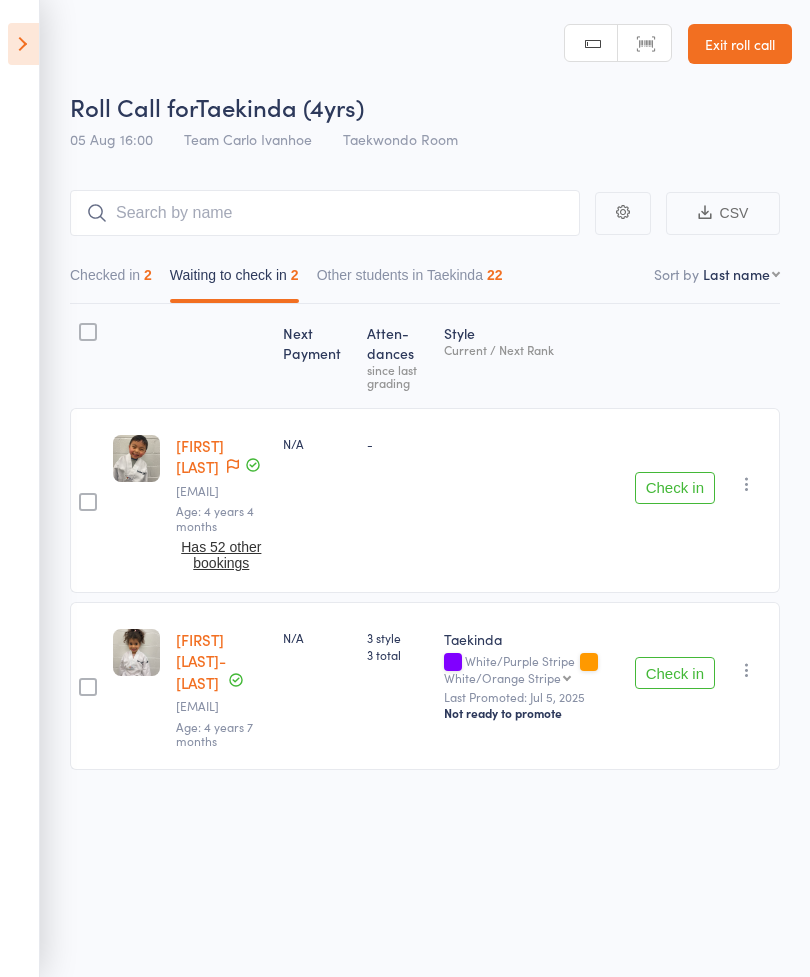 click on "Checked in  2" at bounding box center [111, 280] 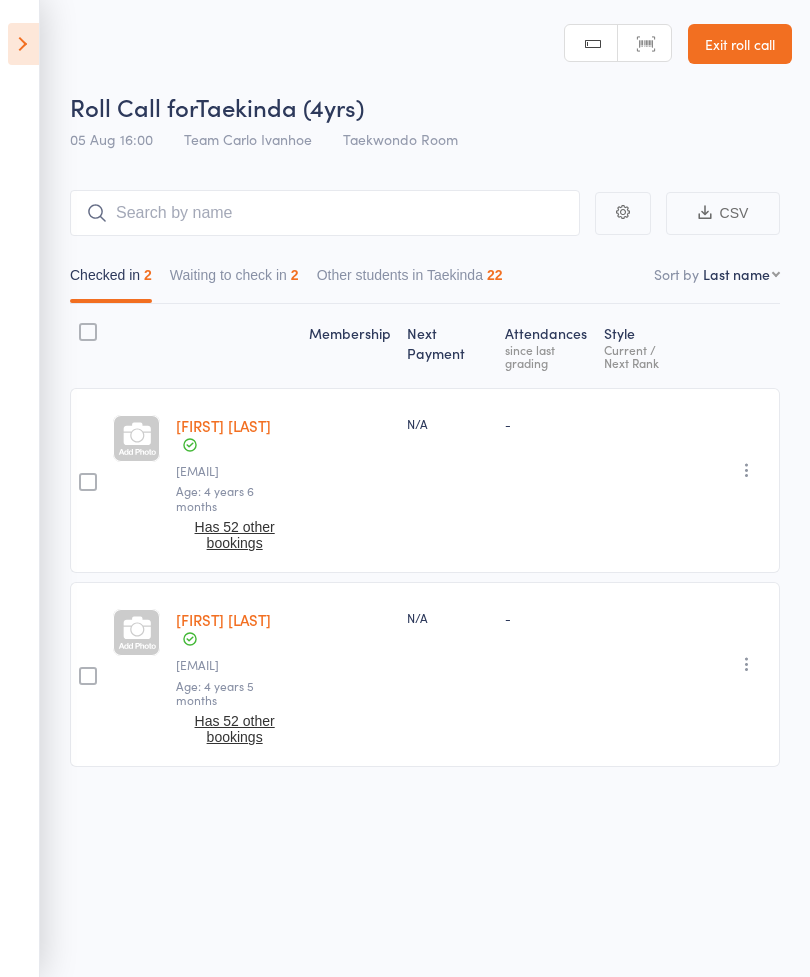click on "[FIRST] [LAST]" at bounding box center [223, 619] 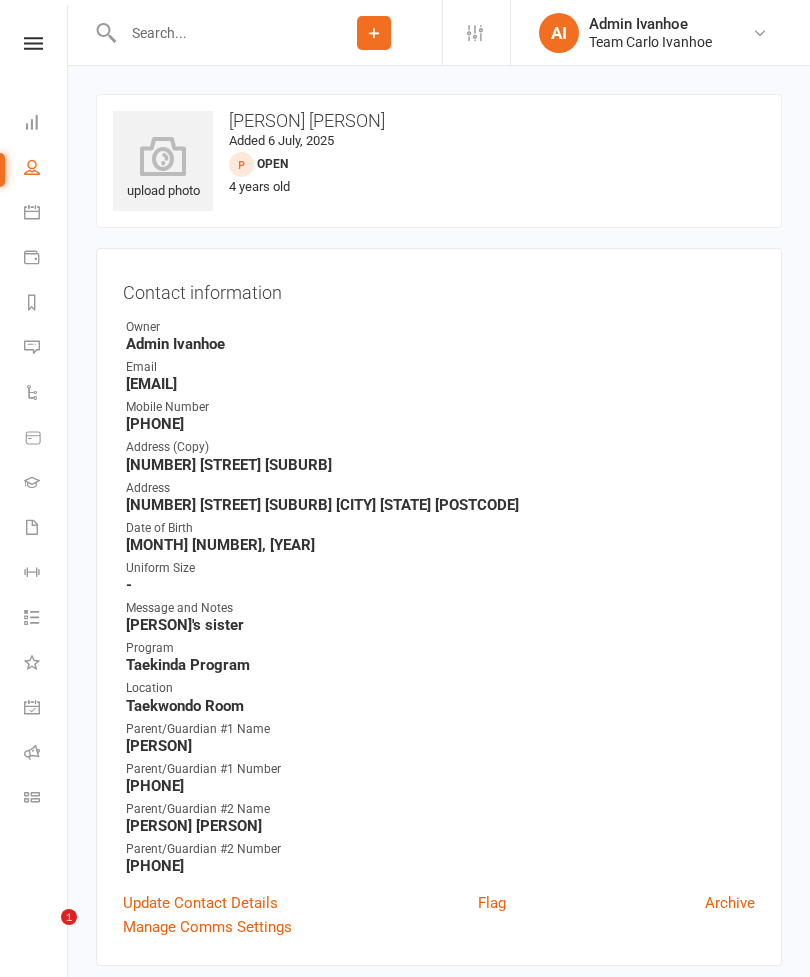 scroll, scrollTop: 0, scrollLeft: 0, axis: both 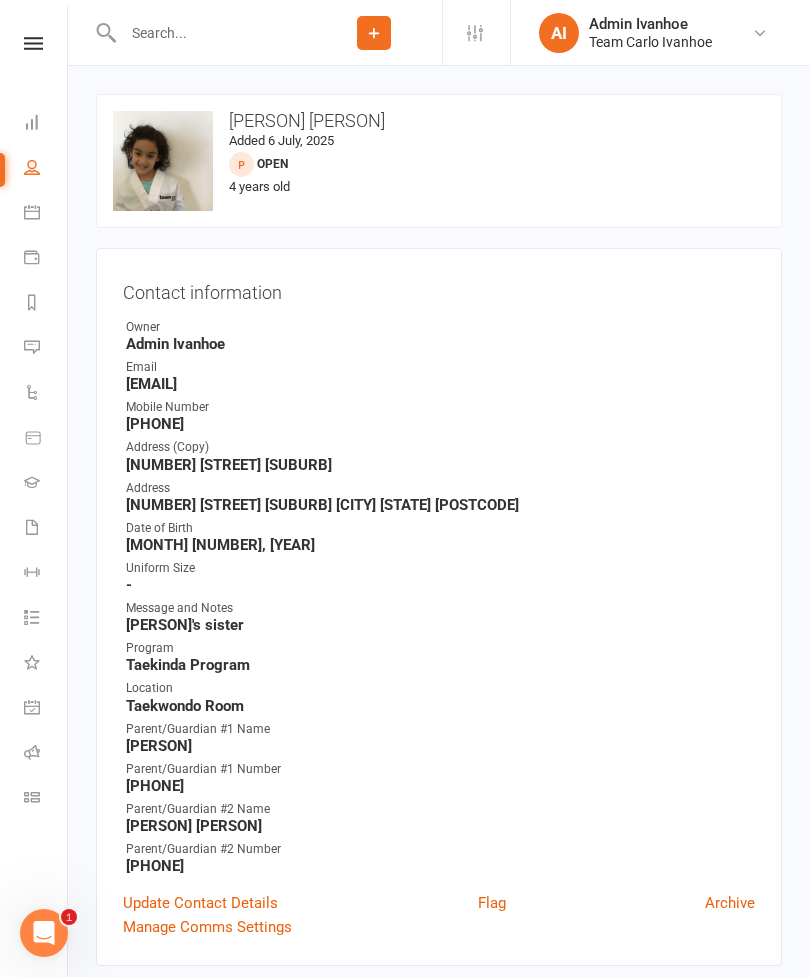 click on "1" at bounding box center [44, 933] 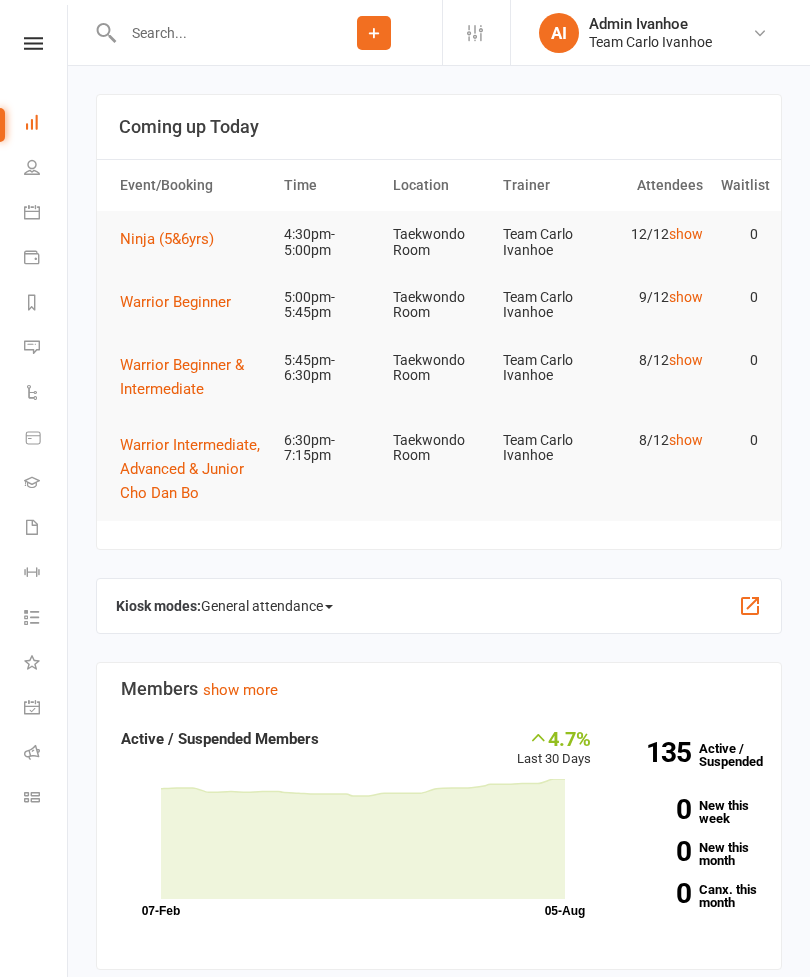 click at bounding box center [211, 33] 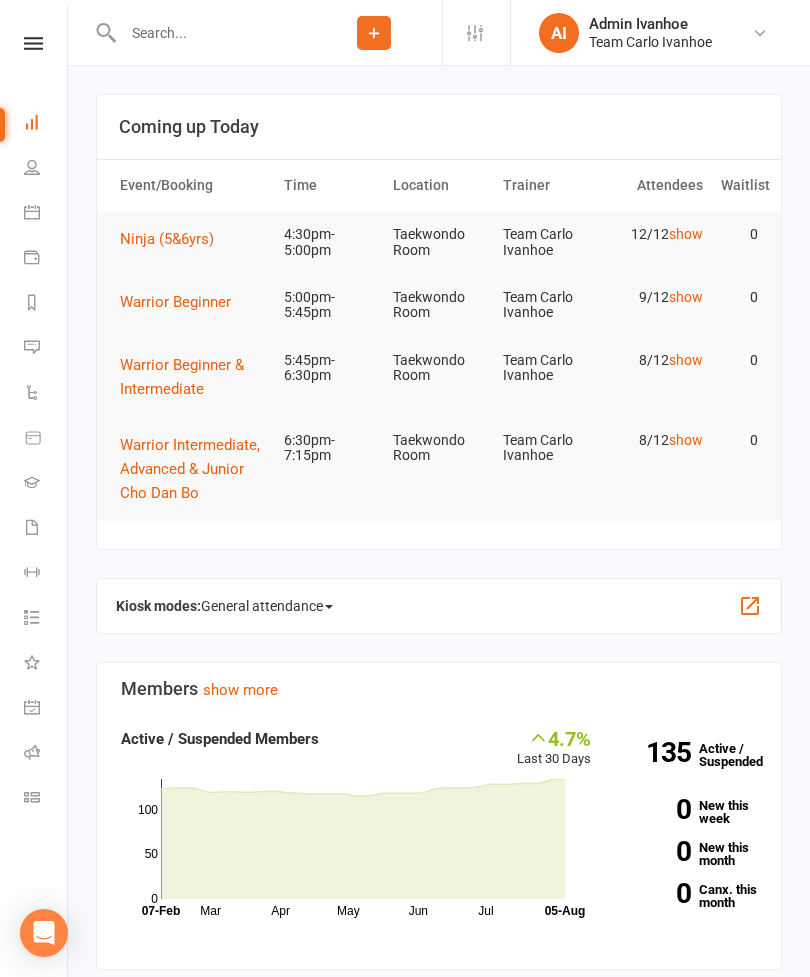 scroll, scrollTop: 0, scrollLeft: 0, axis: both 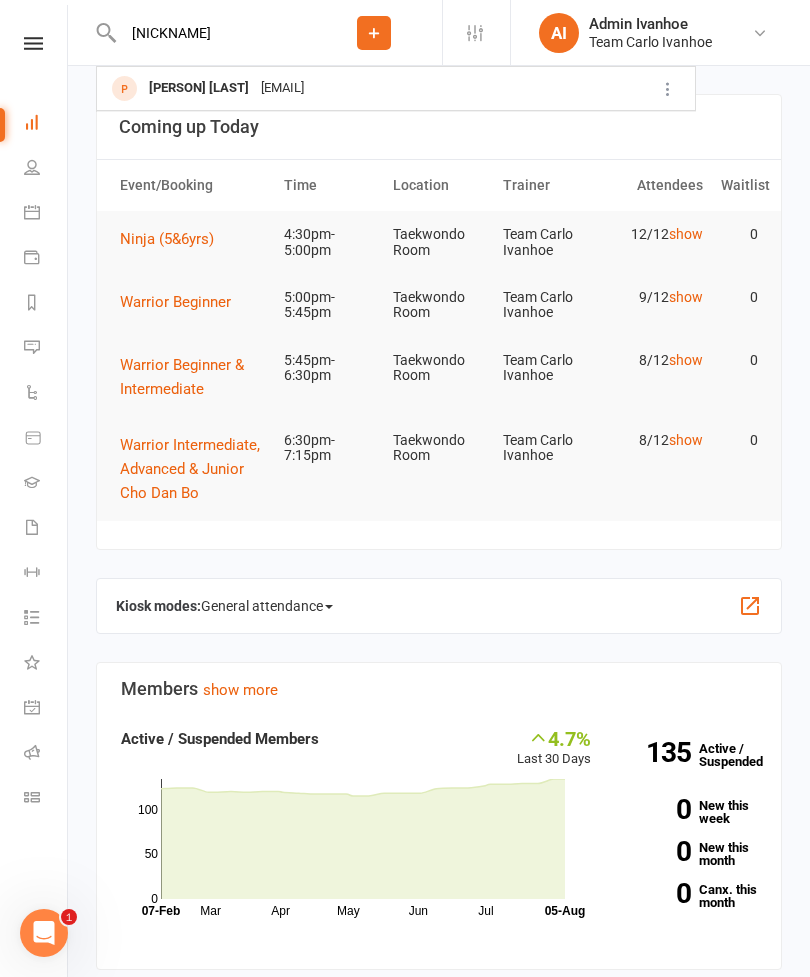 type on "[NICKNAME]" 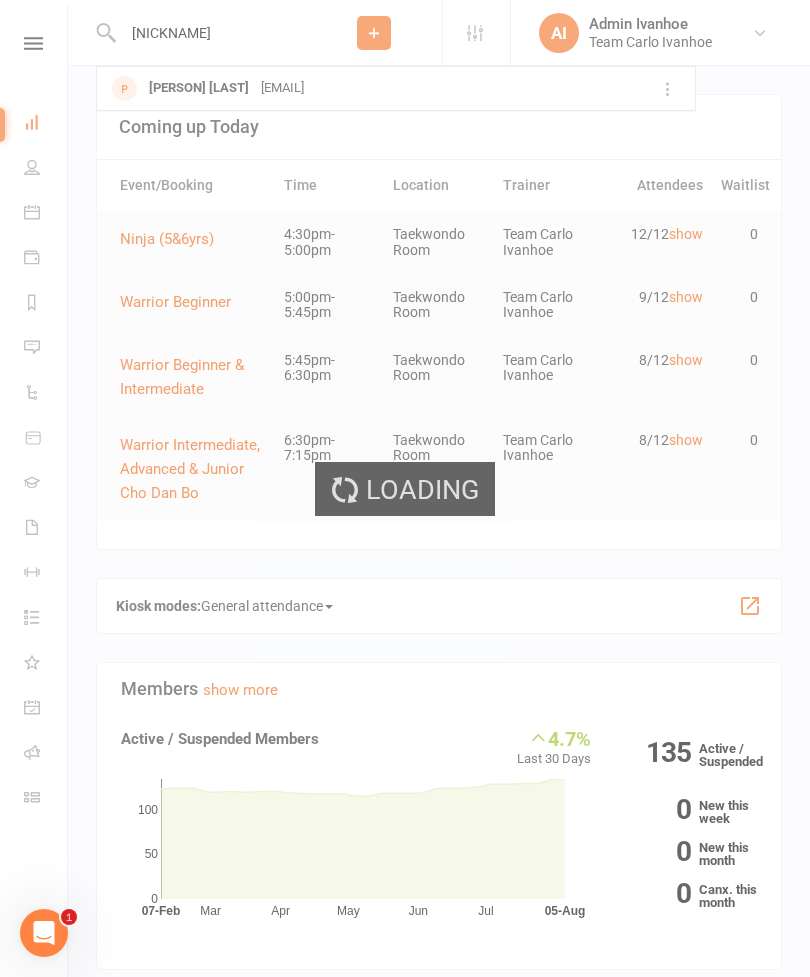 type 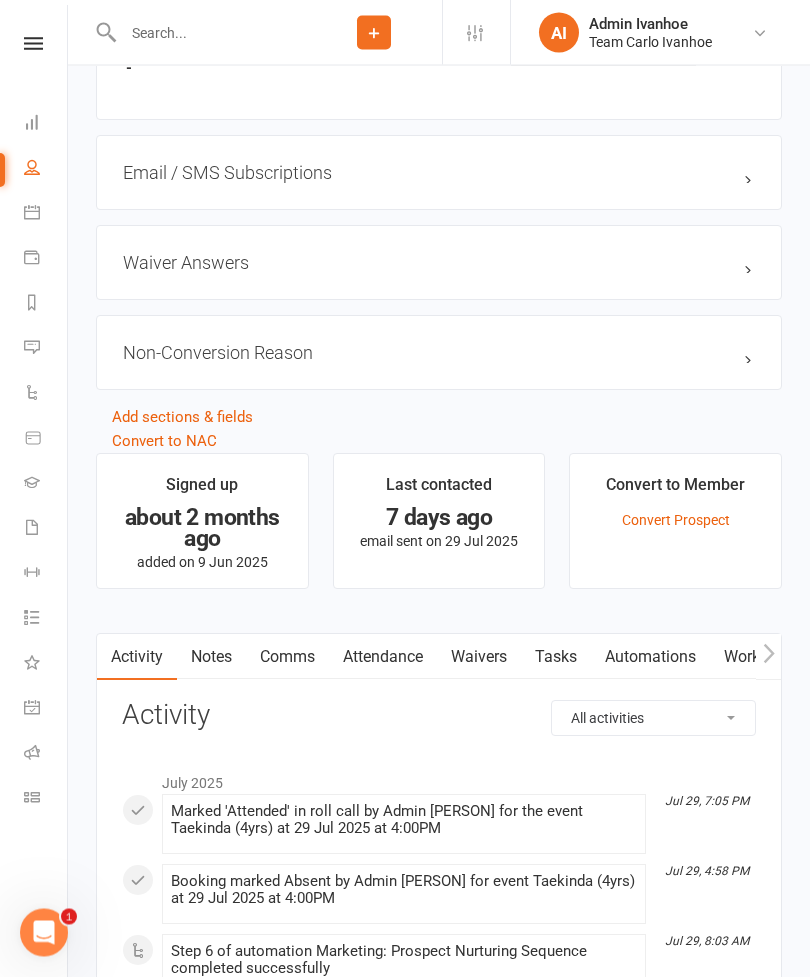 scroll, scrollTop: 1681, scrollLeft: 0, axis: vertical 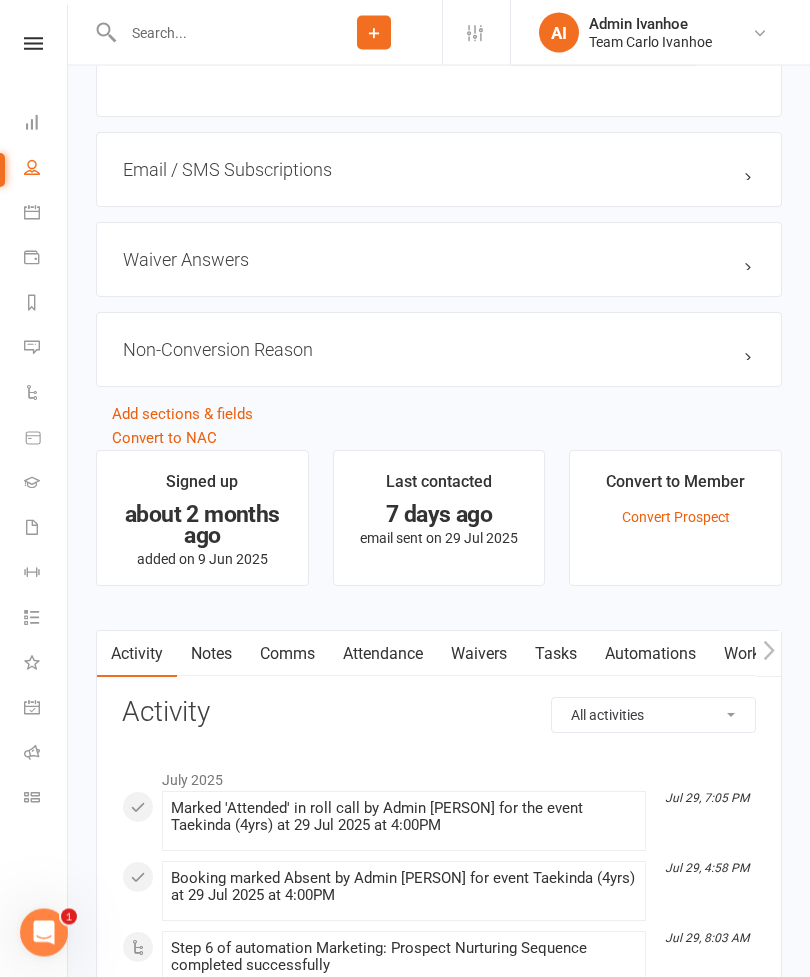 click on "Waivers" at bounding box center [479, 655] 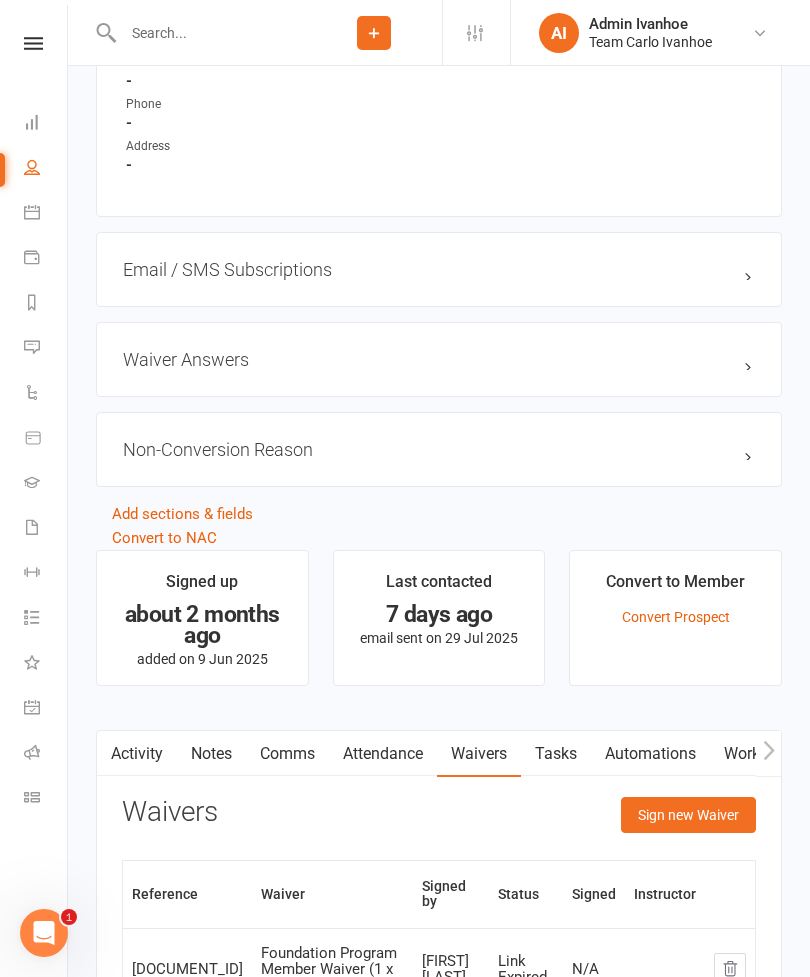 scroll, scrollTop: 1779, scrollLeft: 0, axis: vertical 